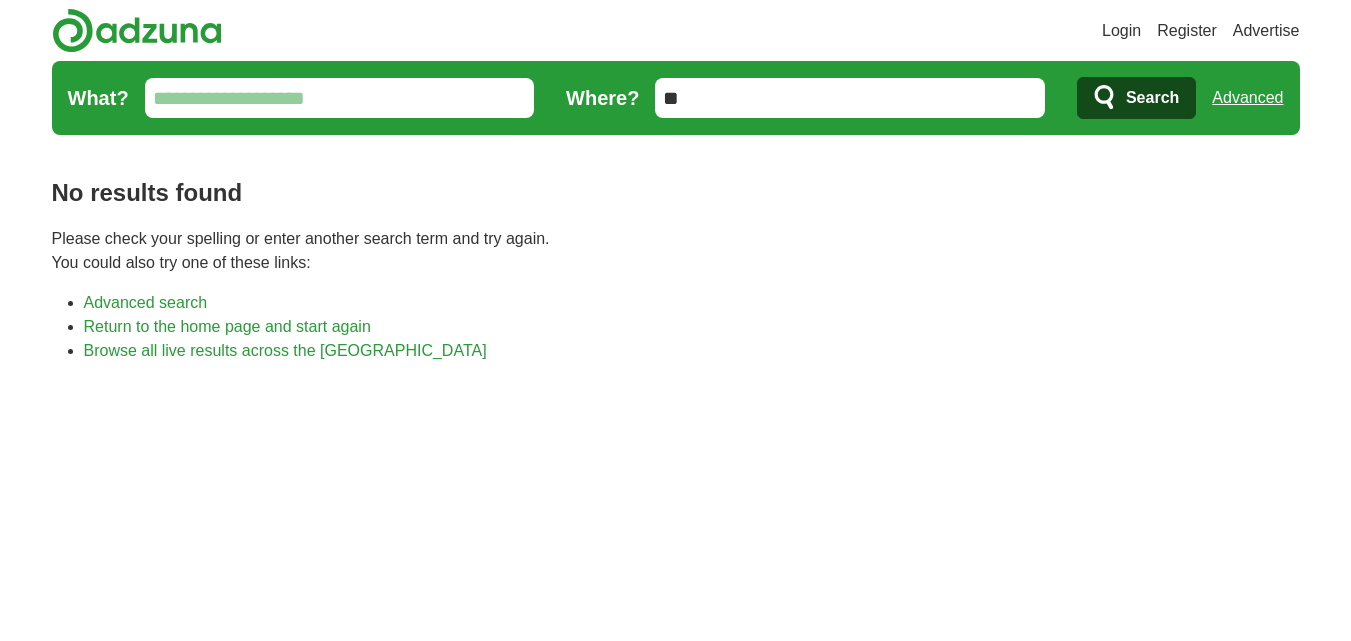 scroll, scrollTop: 0, scrollLeft: 0, axis: both 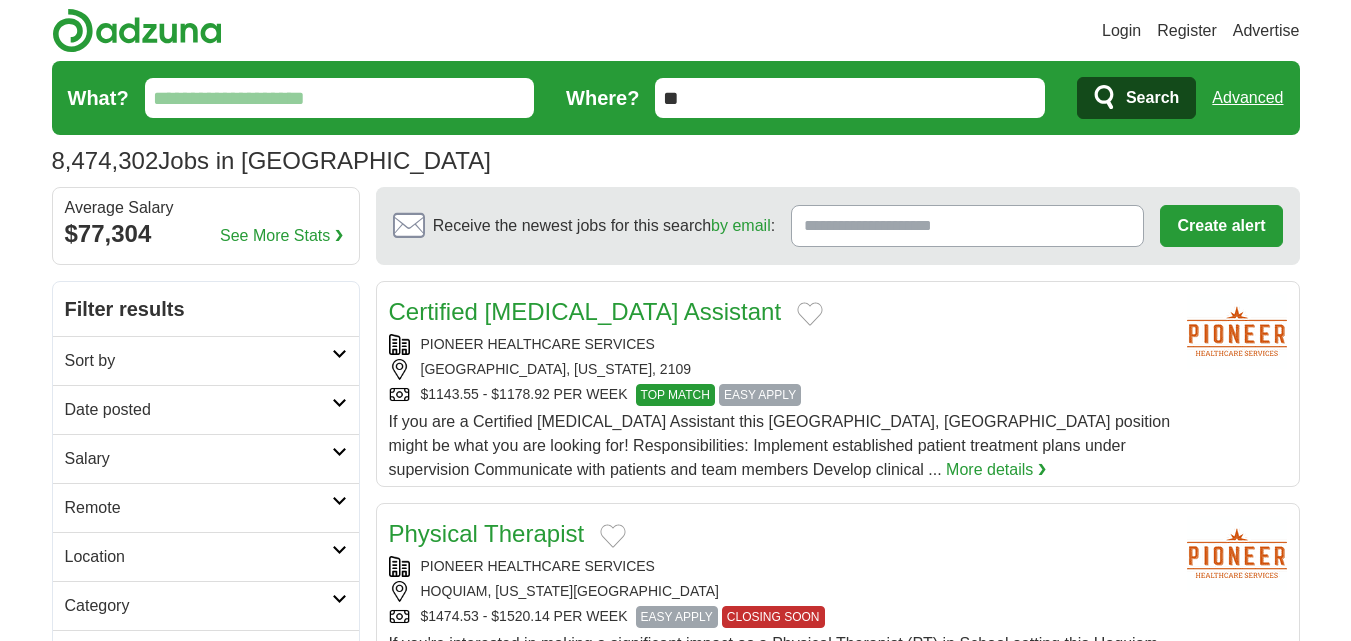click on "Date posted" at bounding box center [198, 410] 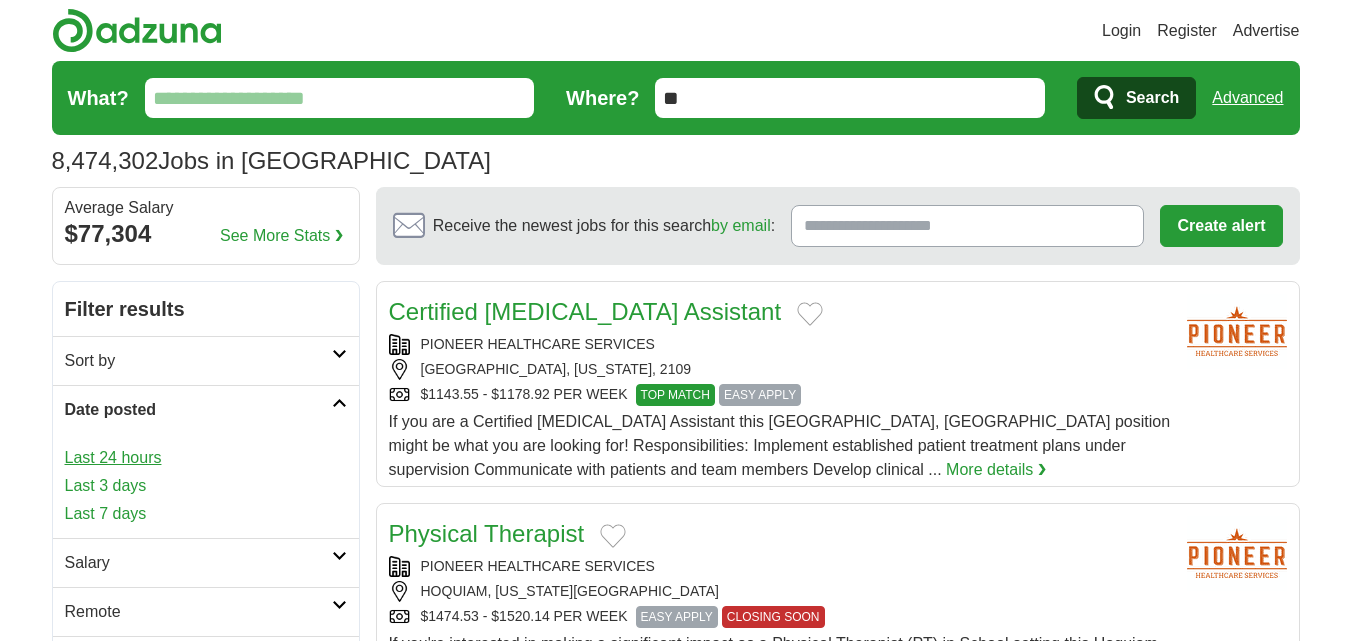 click on "Last 24 hours" at bounding box center (206, 458) 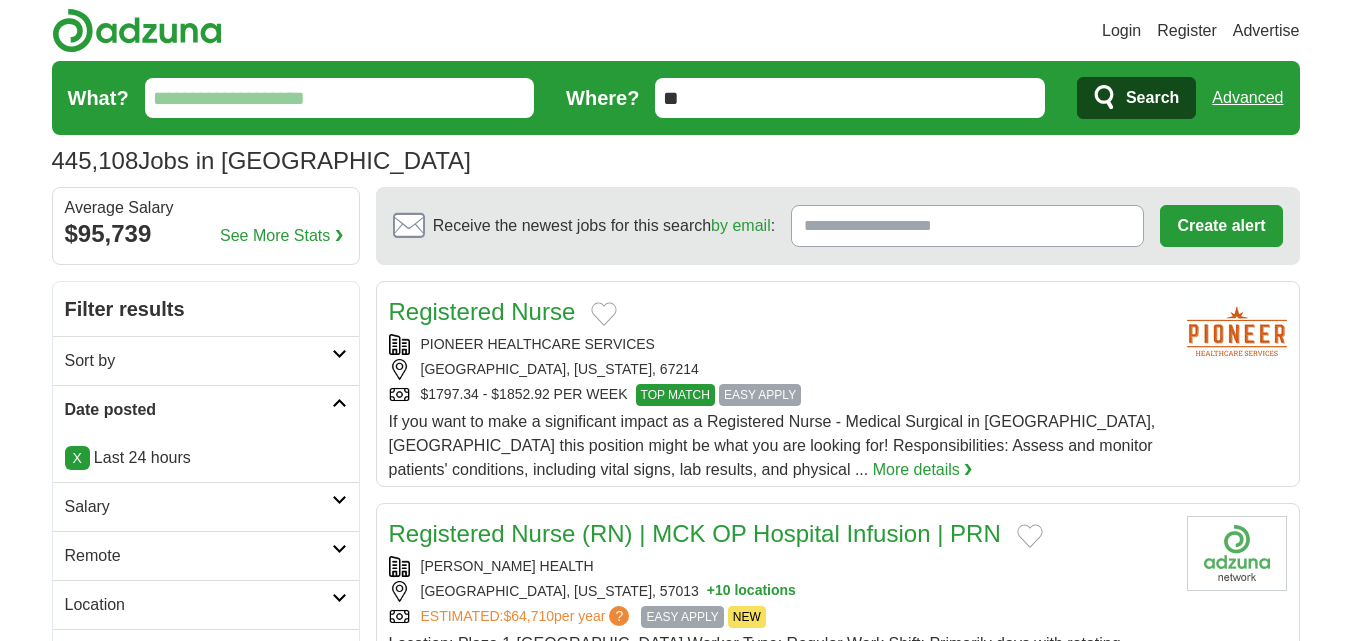 scroll, scrollTop: 51, scrollLeft: 0, axis: vertical 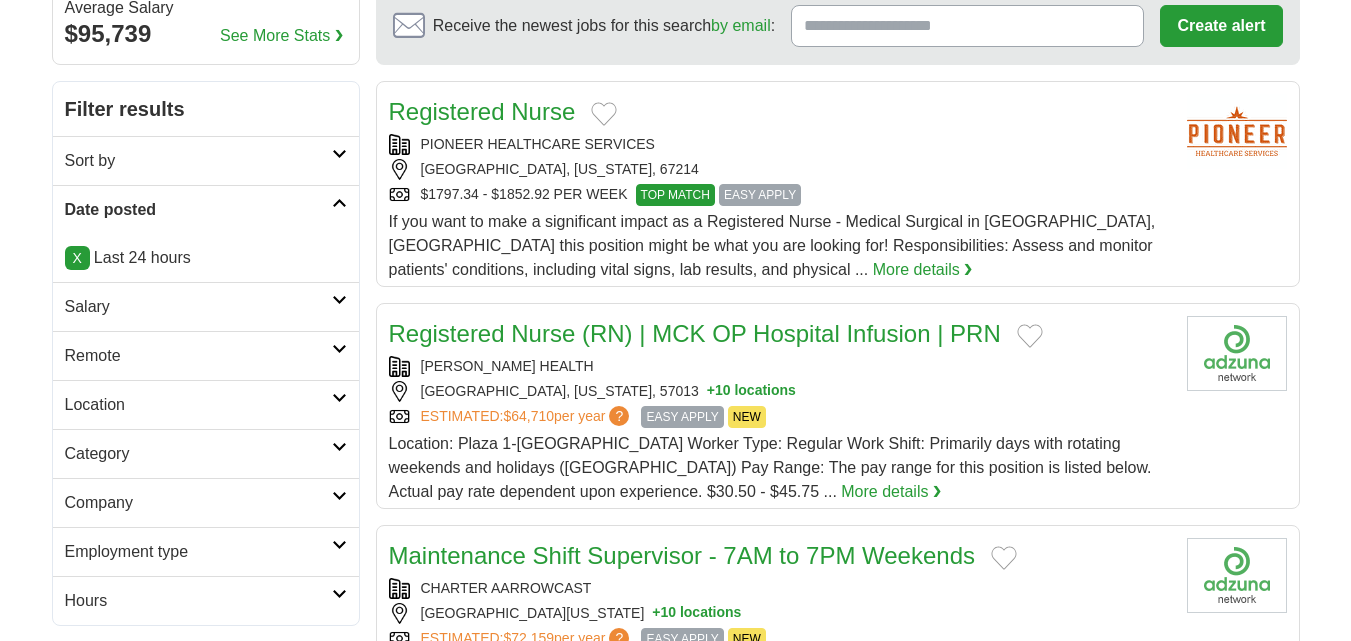 click on "Remote" at bounding box center [198, 356] 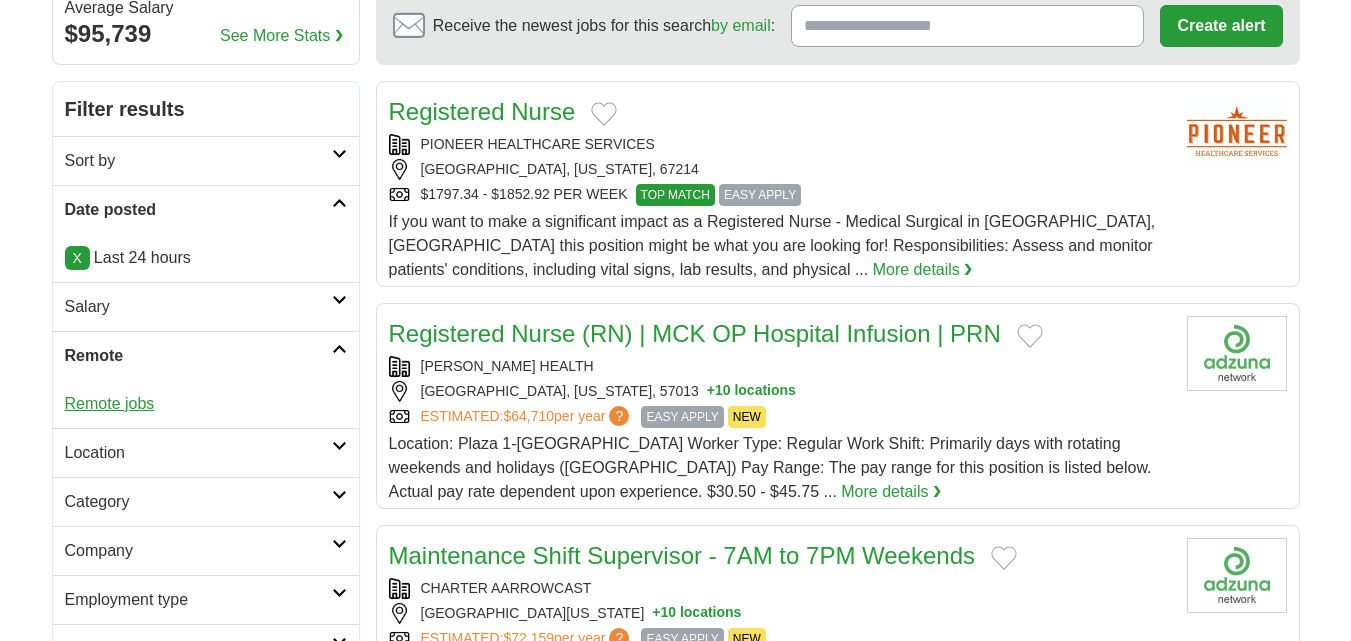 click on "Remote jobs" at bounding box center [110, 403] 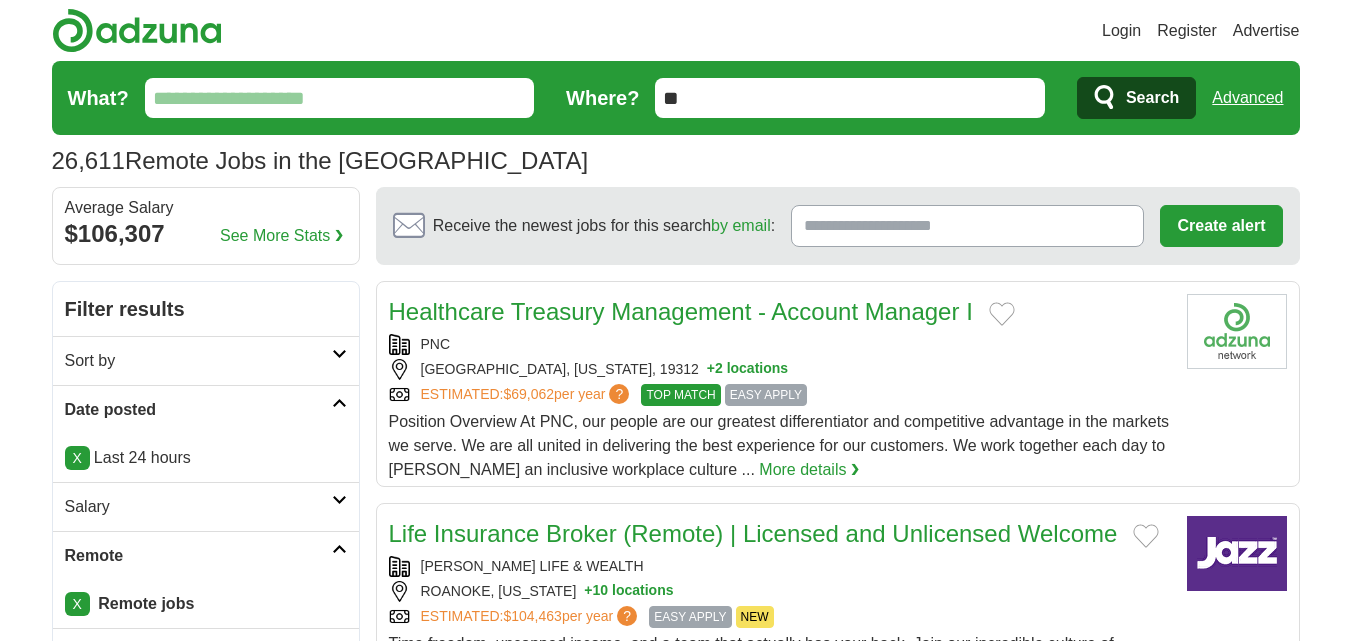 scroll, scrollTop: 300, scrollLeft: 0, axis: vertical 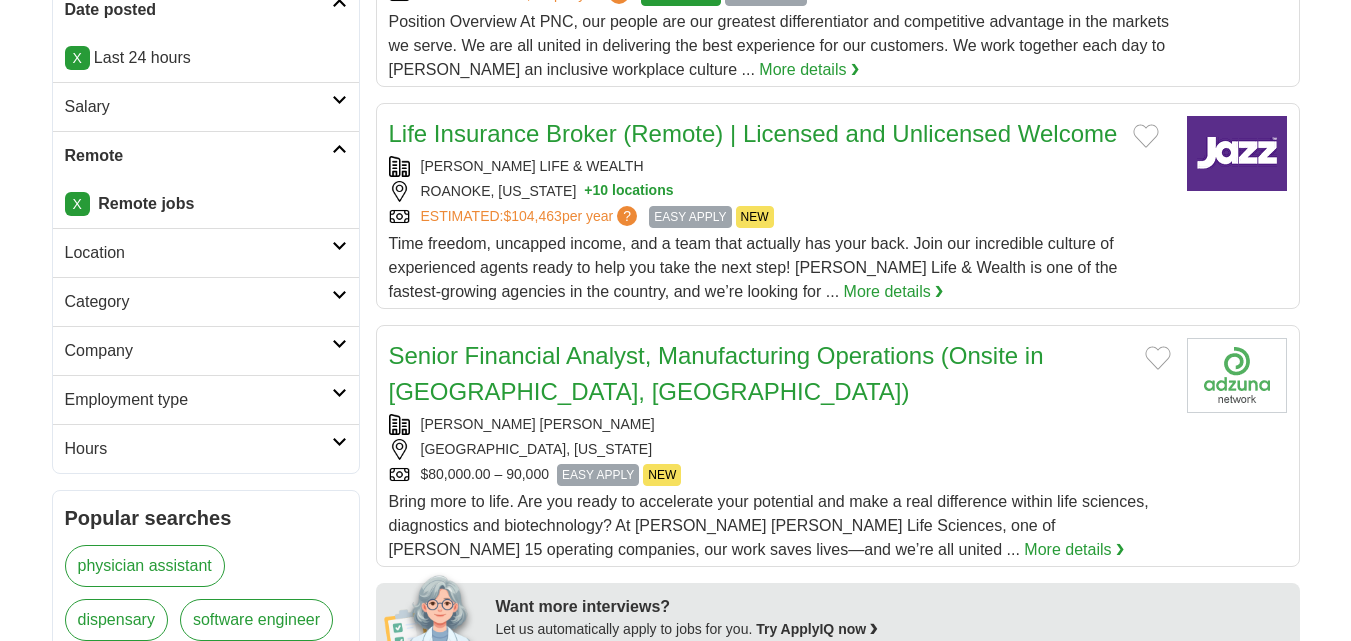 click on "Employment type" at bounding box center [198, 400] 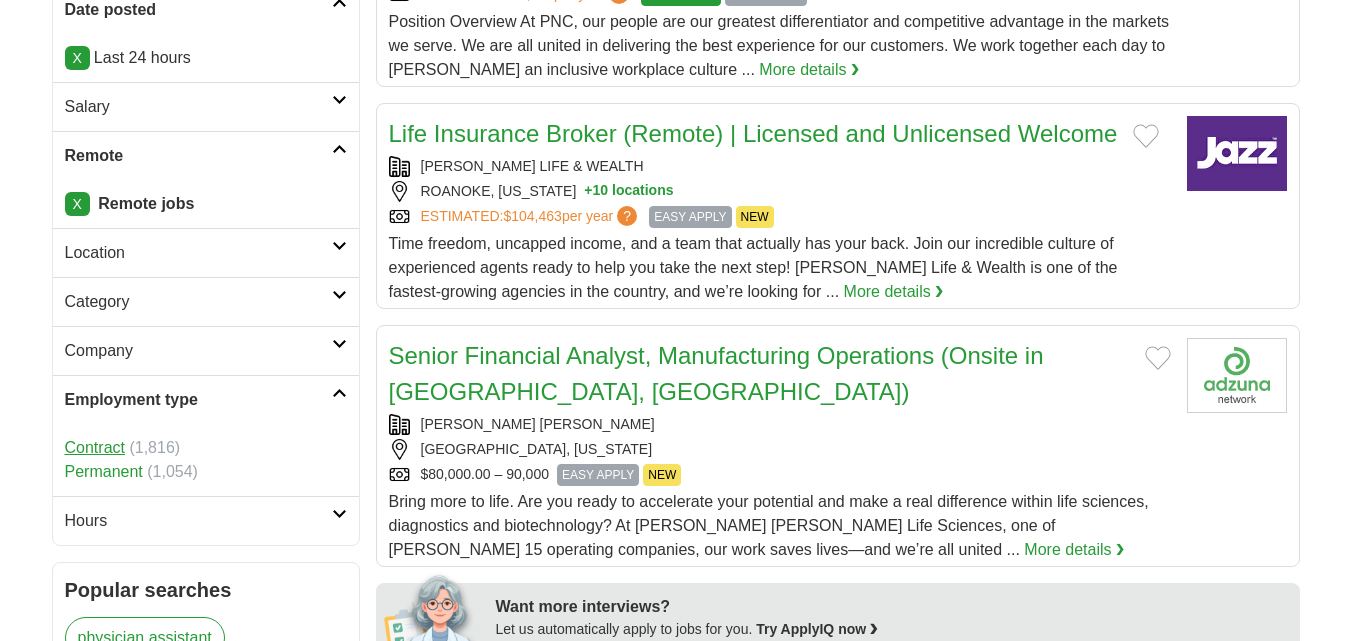 click on "Contract" at bounding box center [95, 447] 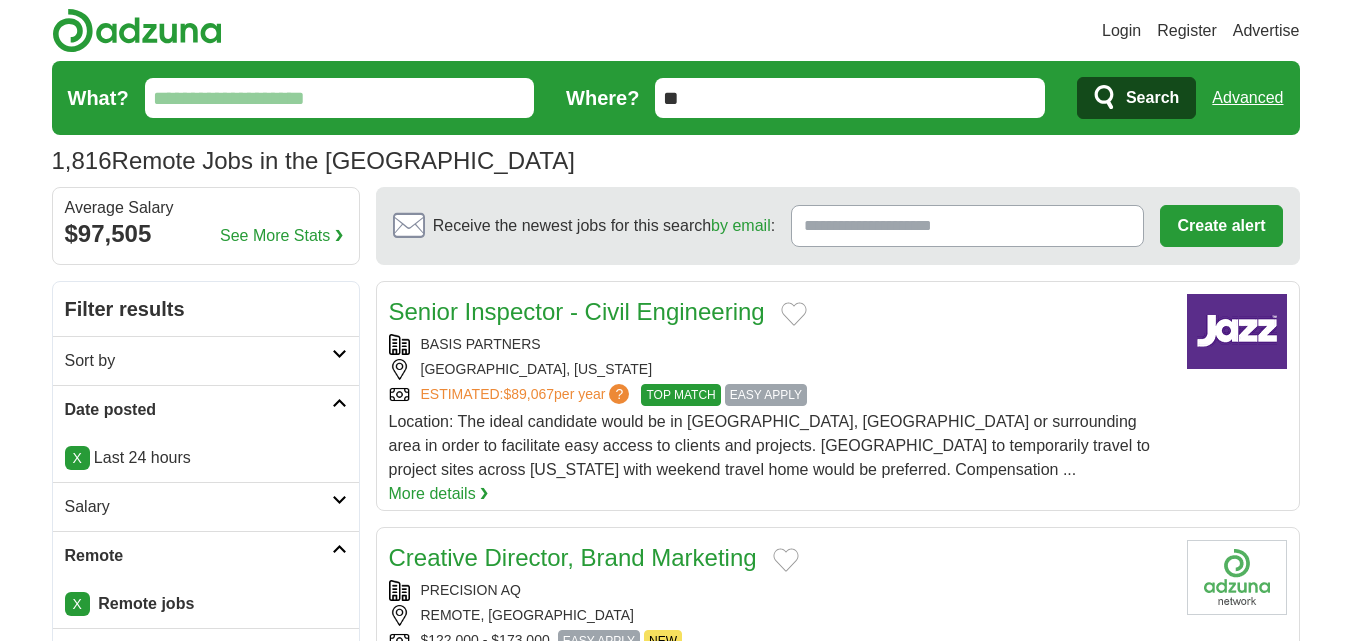 scroll, scrollTop: 100, scrollLeft: 0, axis: vertical 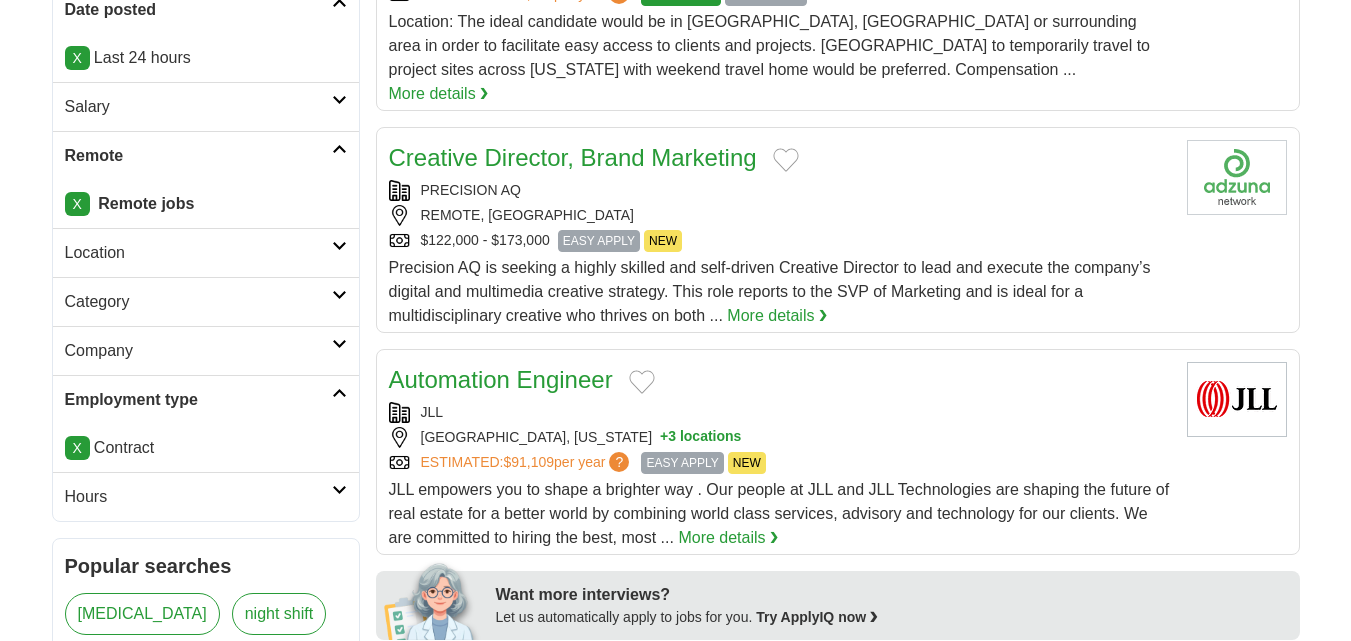 click on "Category" at bounding box center (198, 302) 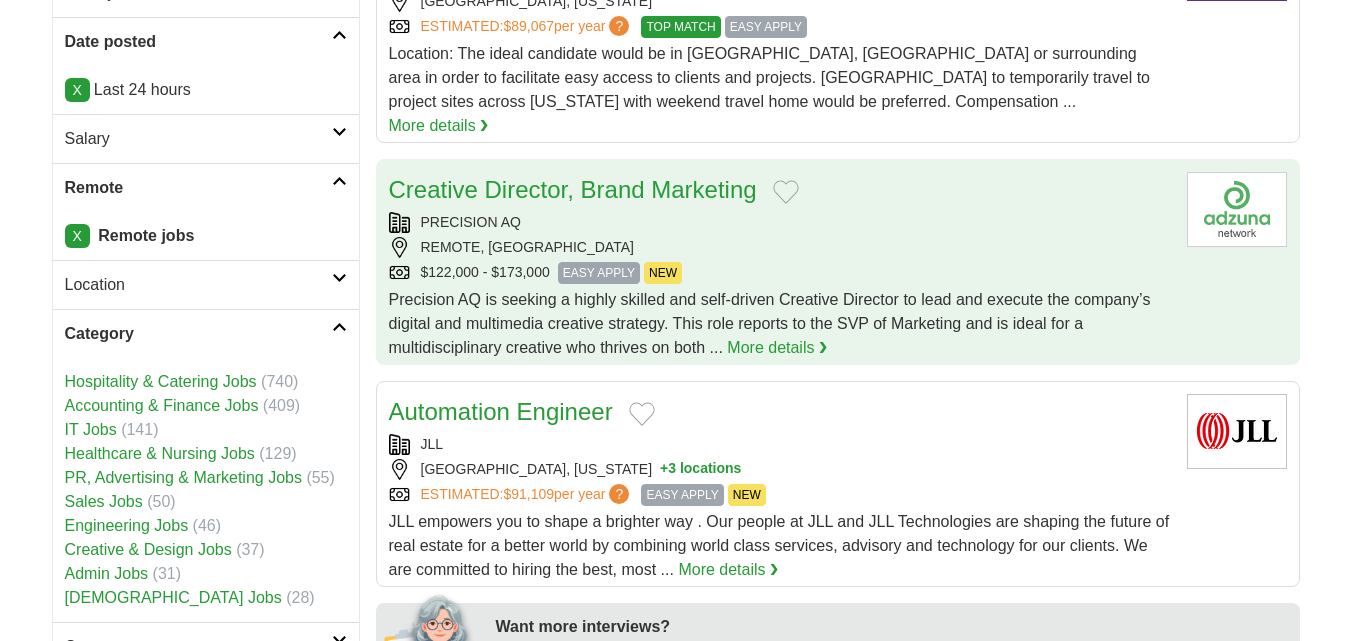 scroll, scrollTop: 500, scrollLeft: 0, axis: vertical 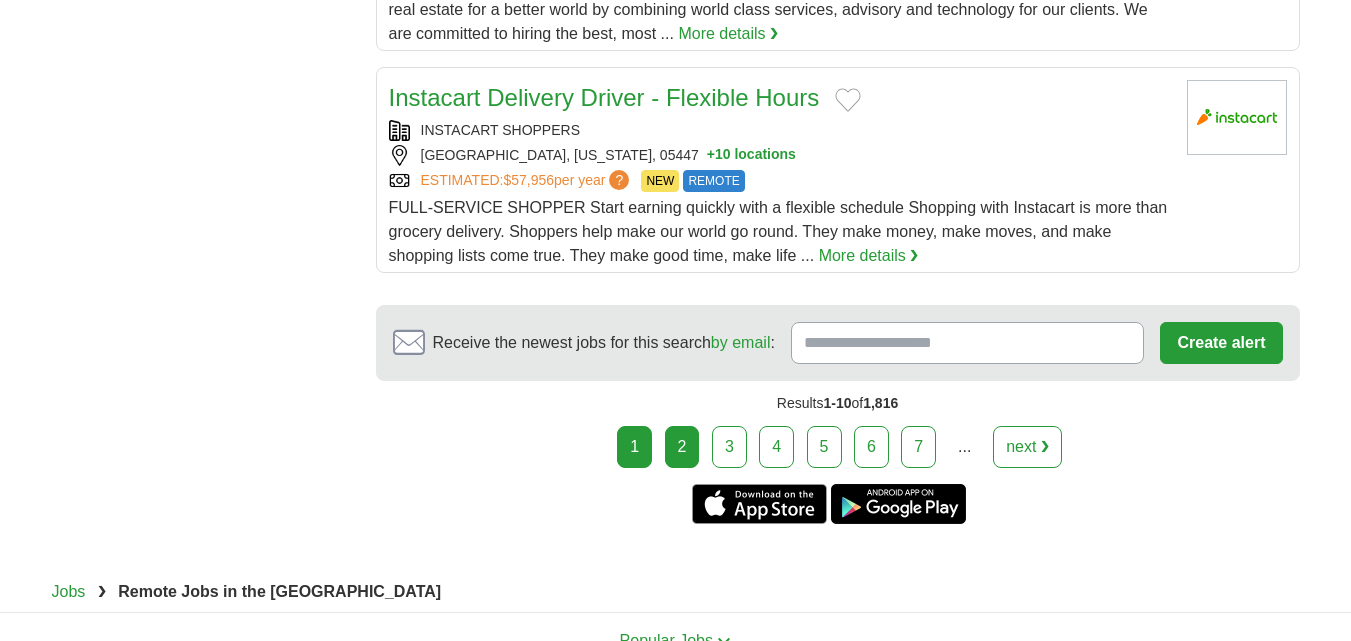 click on "2" at bounding box center [682, 447] 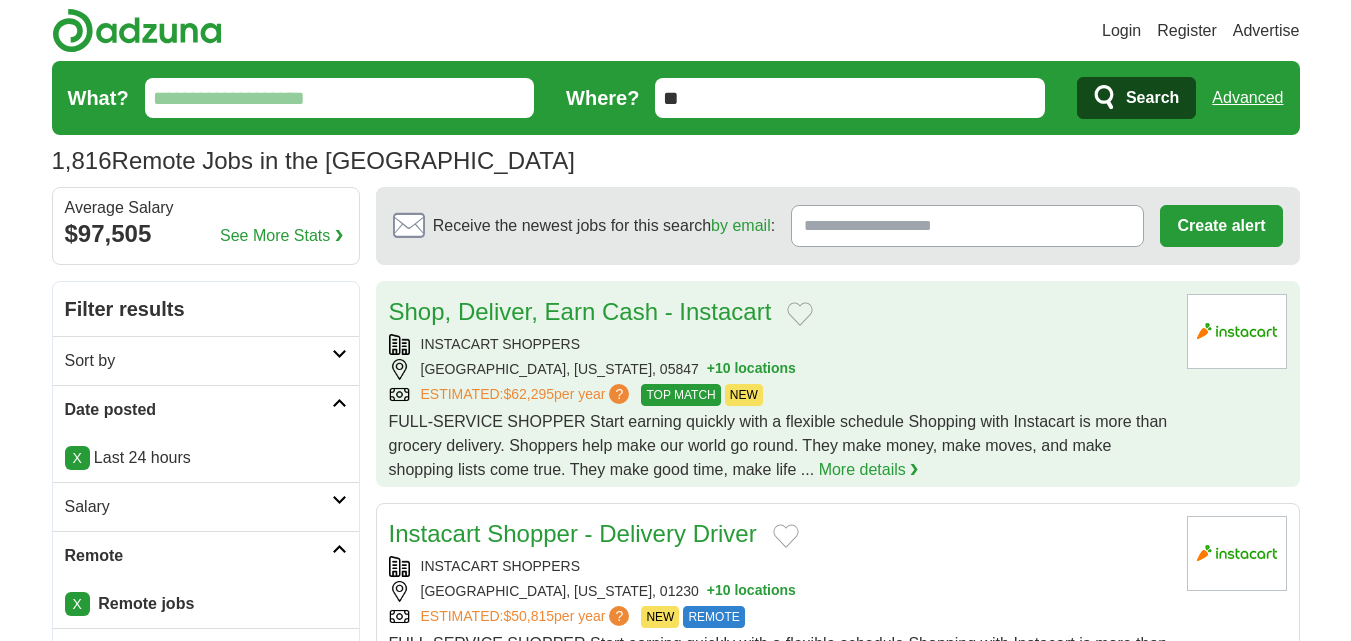 scroll, scrollTop: 0, scrollLeft: 0, axis: both 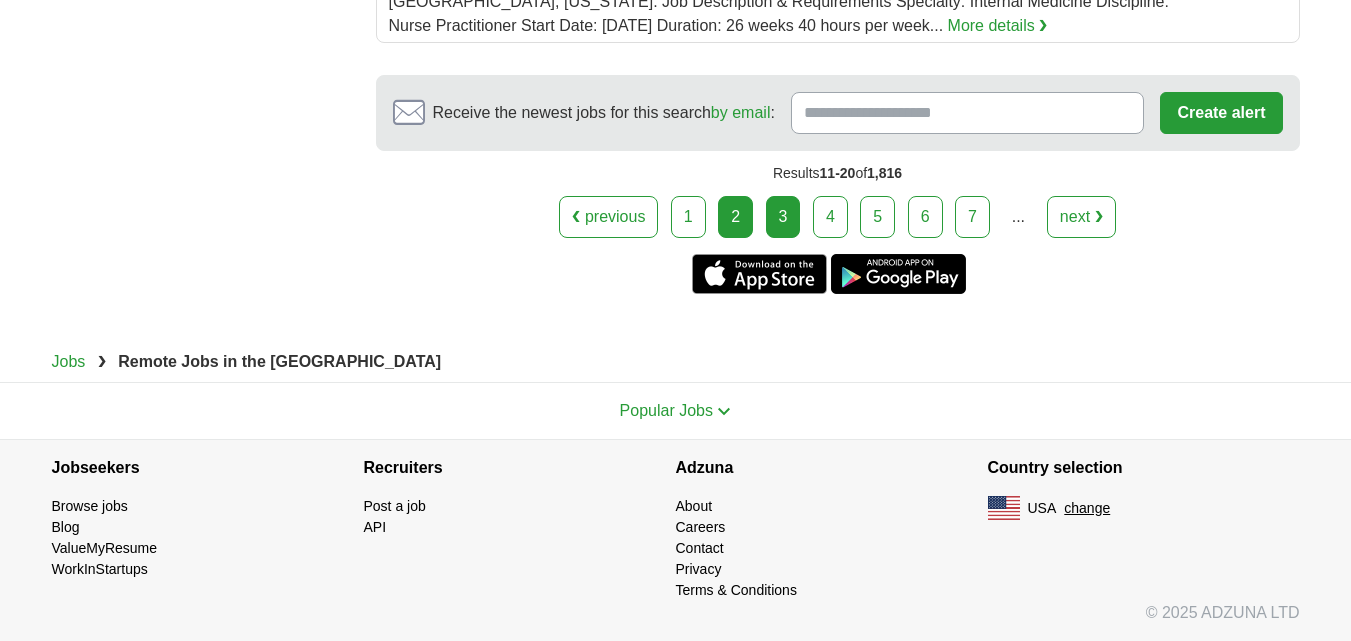 click on "3" at bounding box center (783, 217) 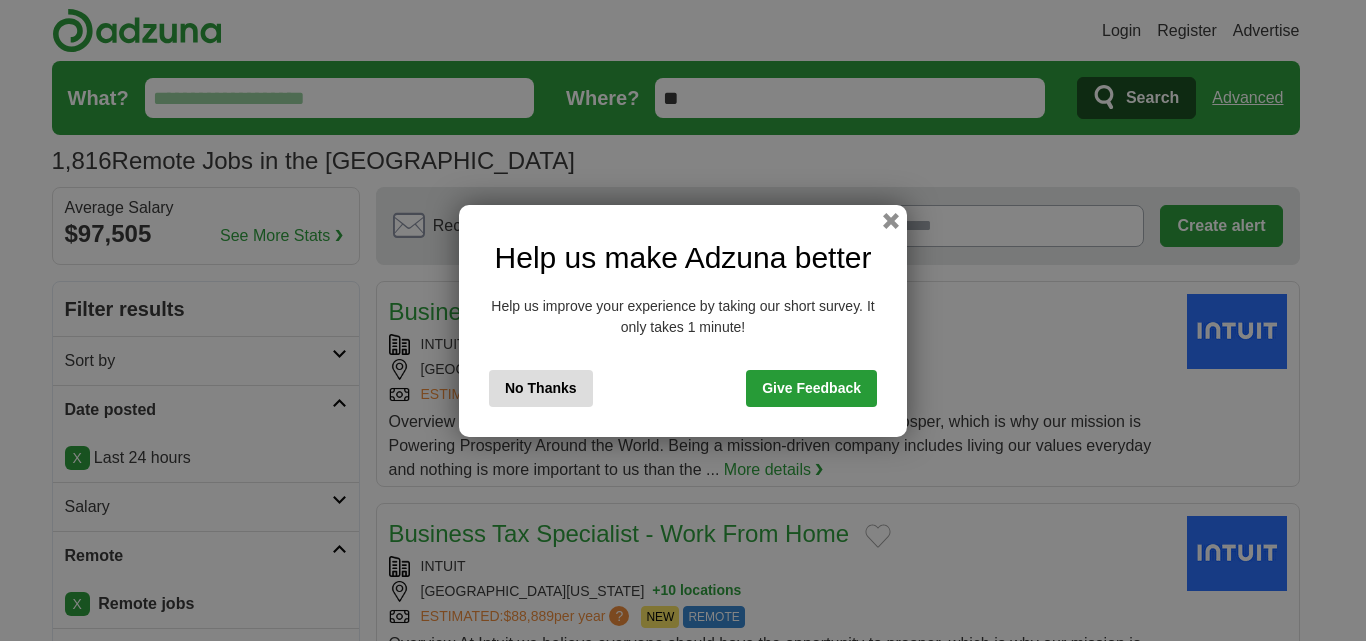 scroll, scrollTop: 0, scrollLeft: 0, axis: both 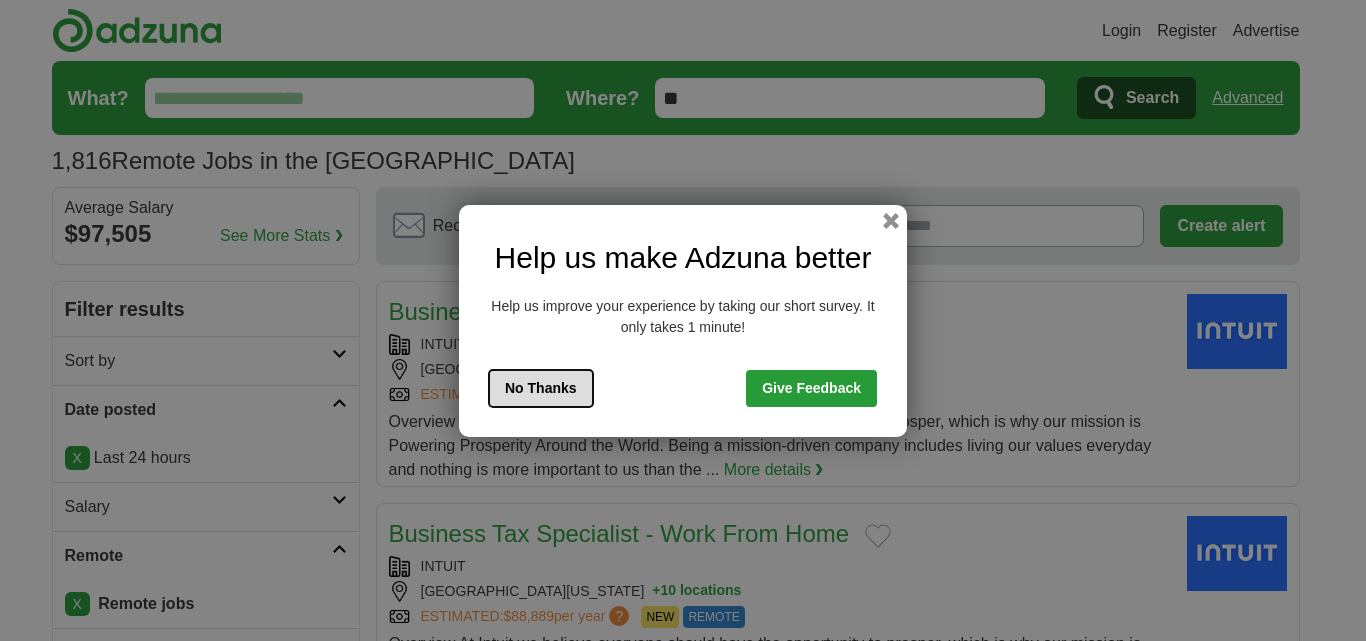 click on "No Thanks" at bounding box center (541, 388) 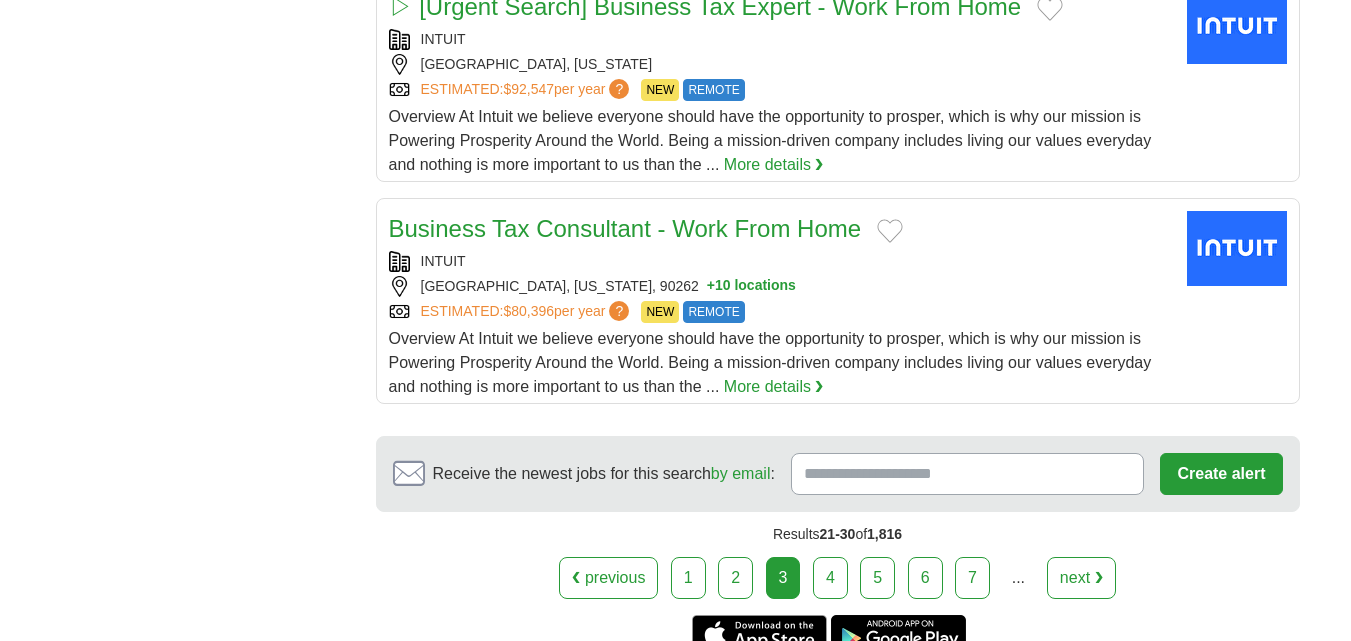 scroll, scrollTop: 2400, scrollLeft: 0, axis: vertical 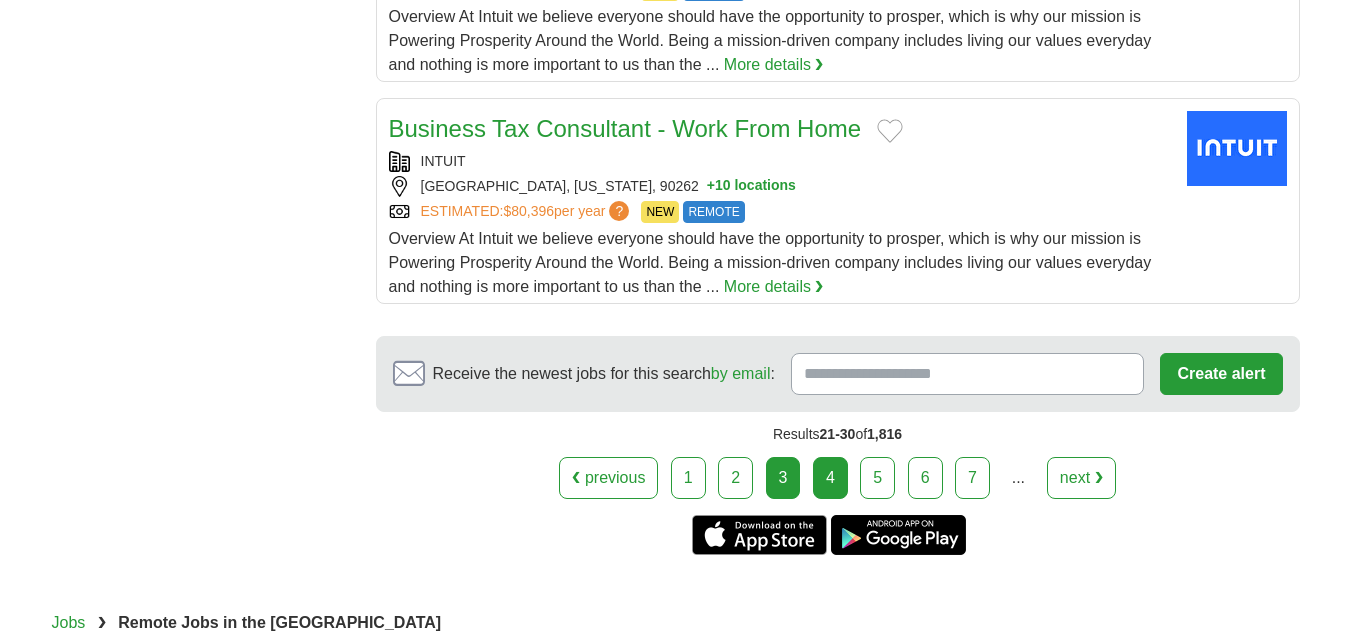 click on "4" at bounding box center (830, 478) 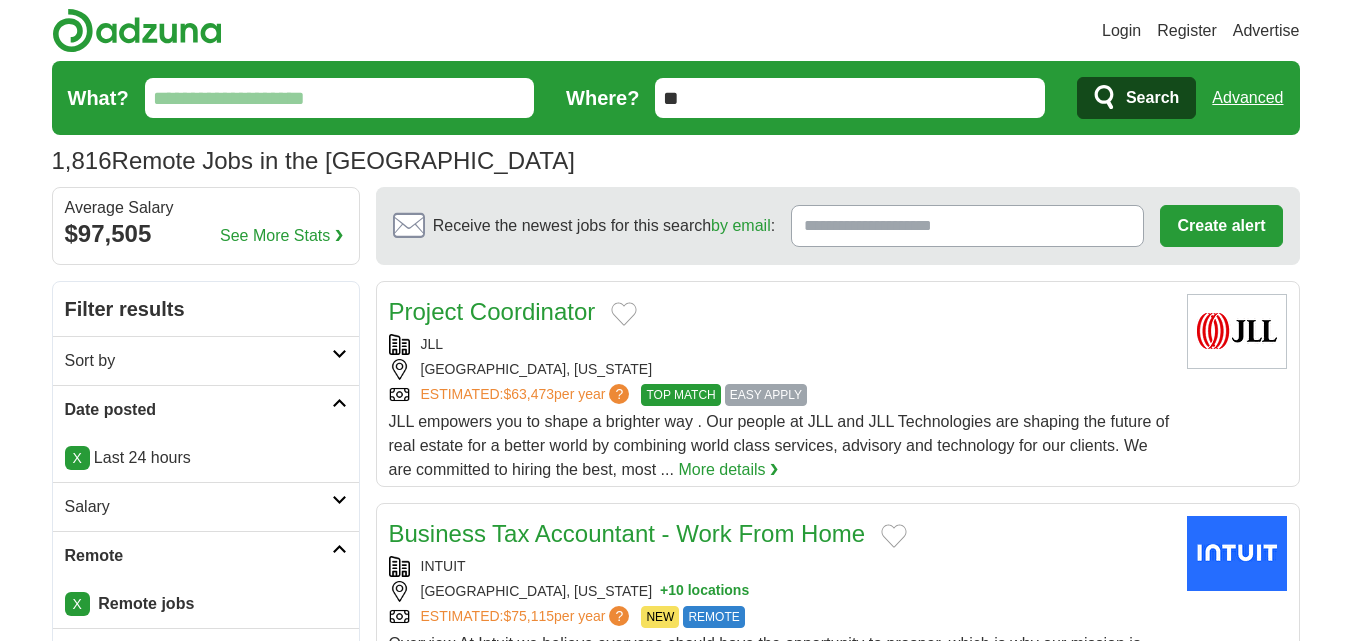 scroll, scrollTop: 272, scrollLeft: 0, axis: vertical 